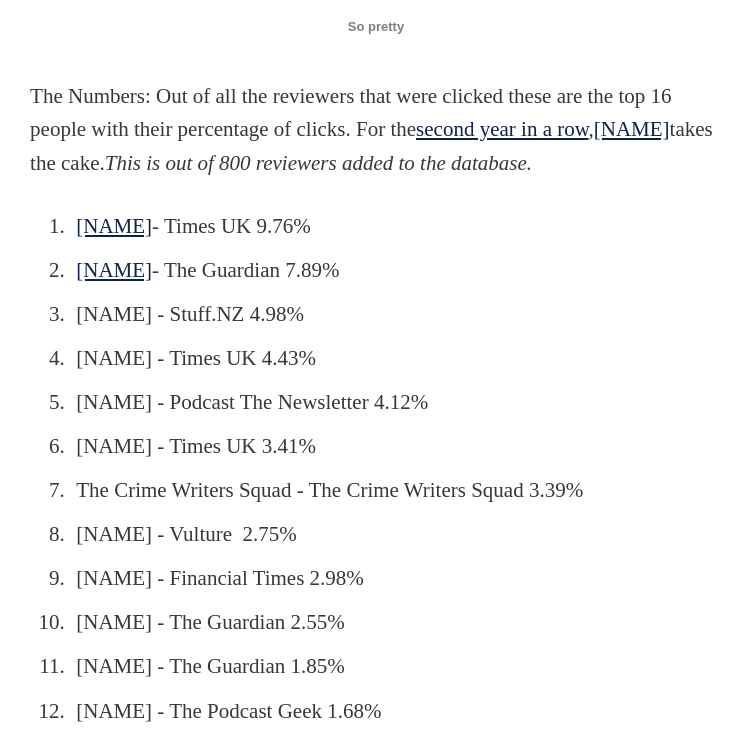 scroll, scrollTop: 1778, scrollLeft: 0, axis: vertical 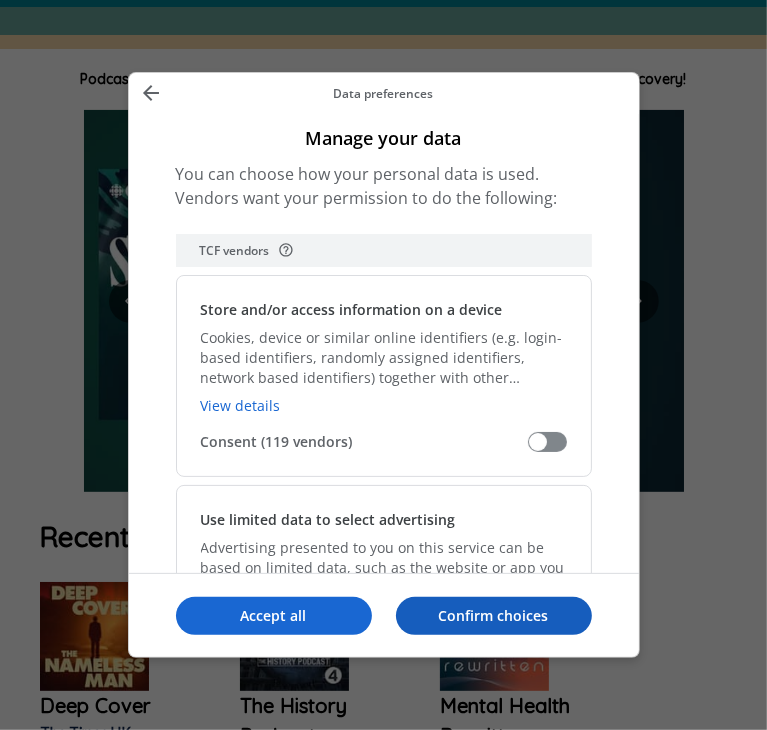 click on "Confirm choices" at bounding box center [494, 616] 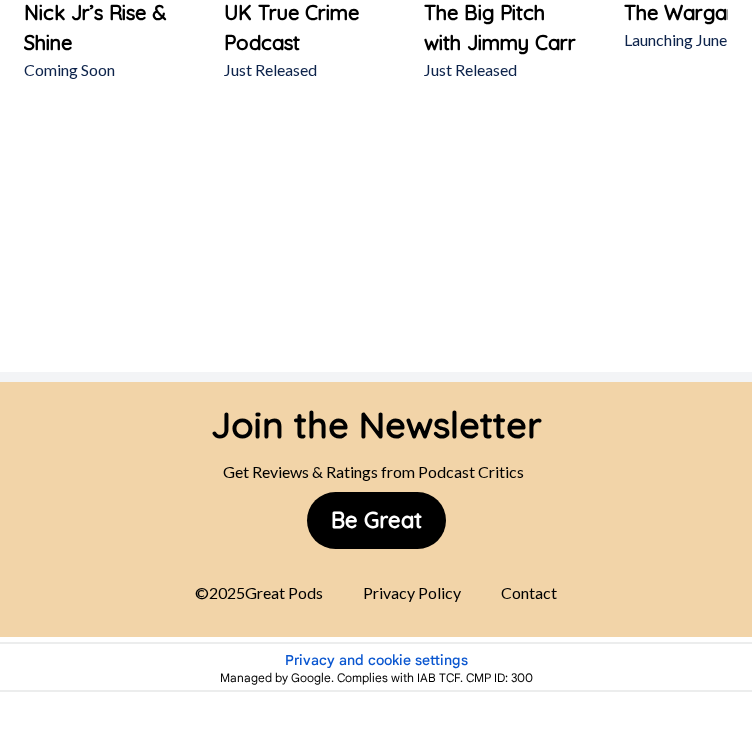 scroll, scrollTop: 2627, scrollLeft: 0, axis: vertical 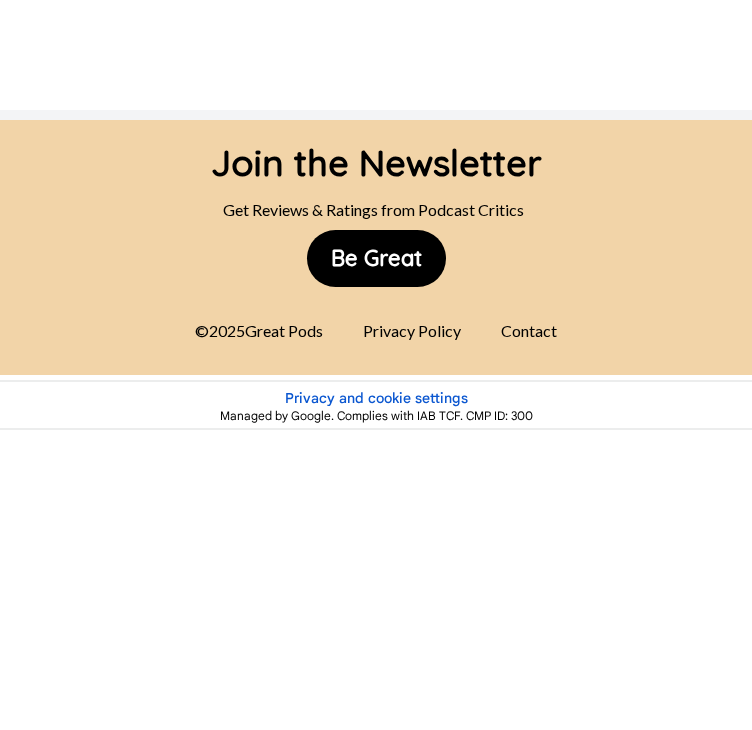 click on "Contact" at bounding box center (529, 331) 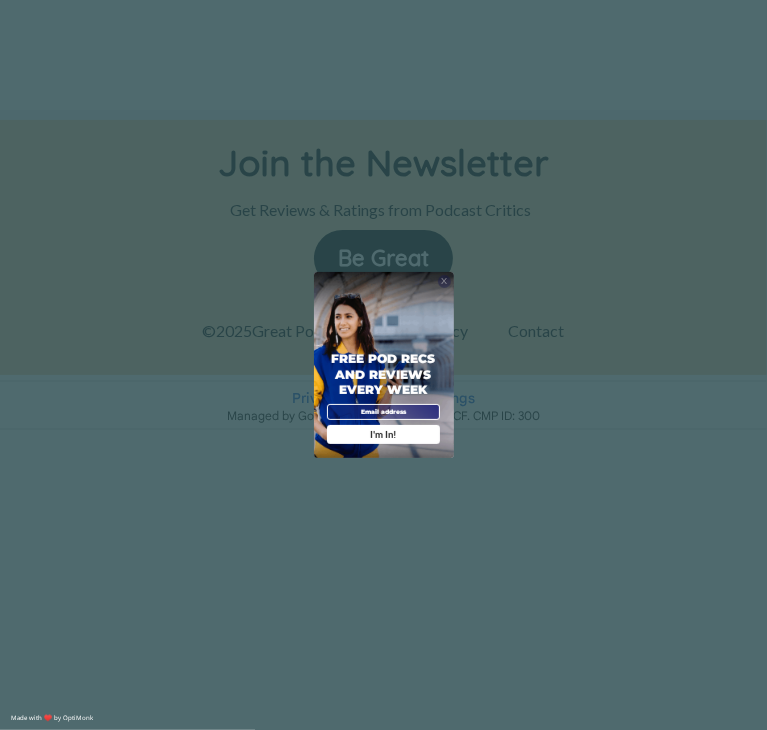 click on "X" at bounding box center (444, 281) 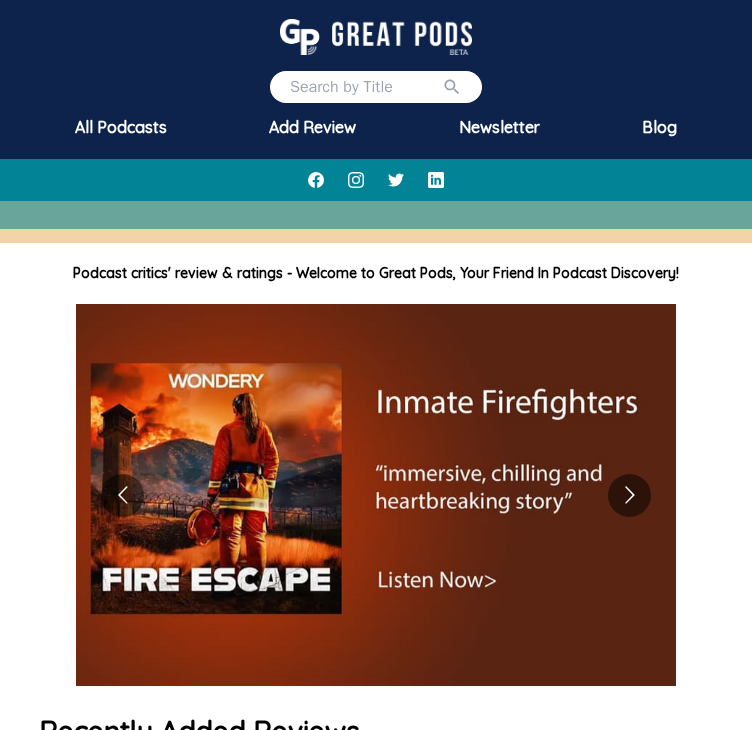 scroll, scrollTop: 0, scrollLeft: 0, axis: both 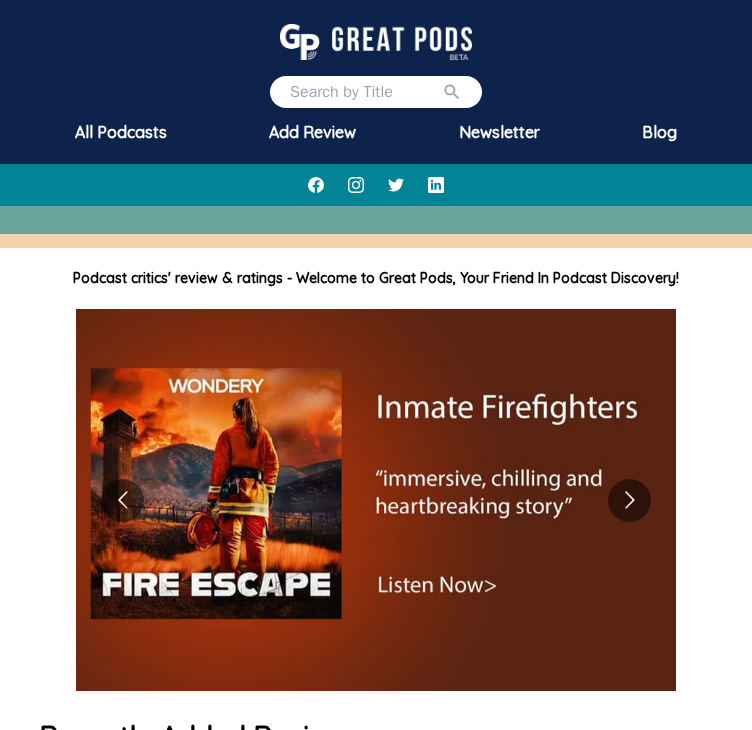 click at bounding box center [366, 92] 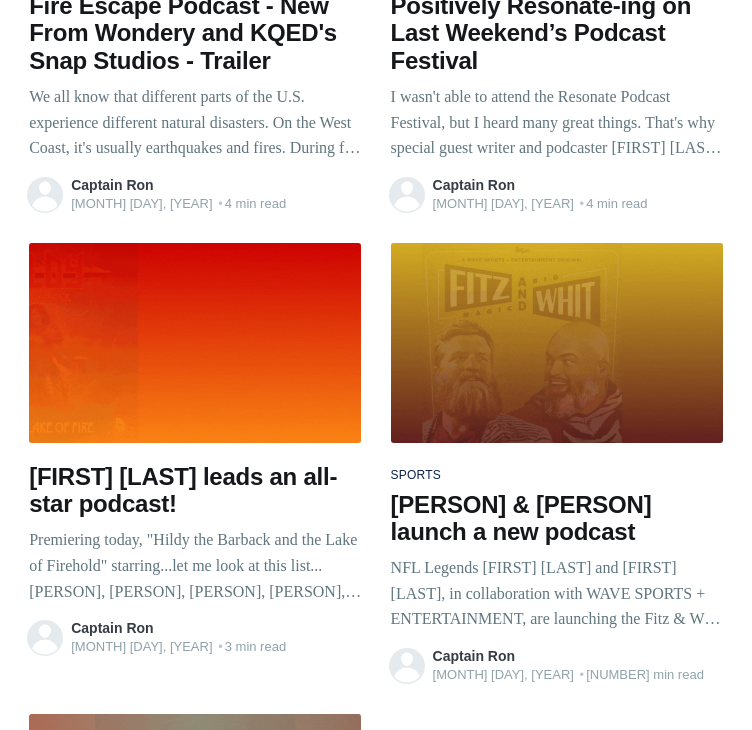 scroll, scrollTop: 6134, scrollLeft: 0, axis: vertical 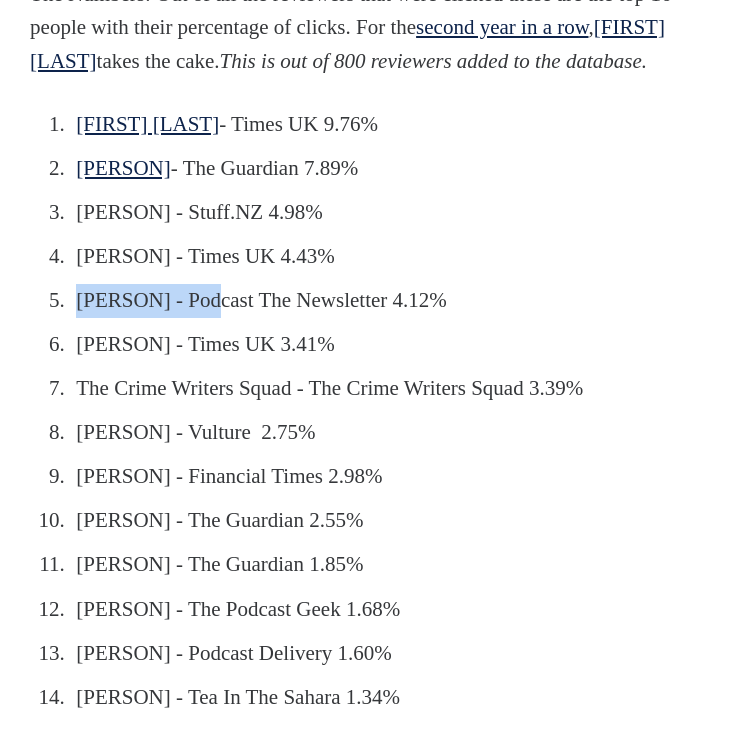 drag, startPoint x: 212, startPoint y: 401, endPoint x: 76, endPoint y: 413, distance: 136.52838 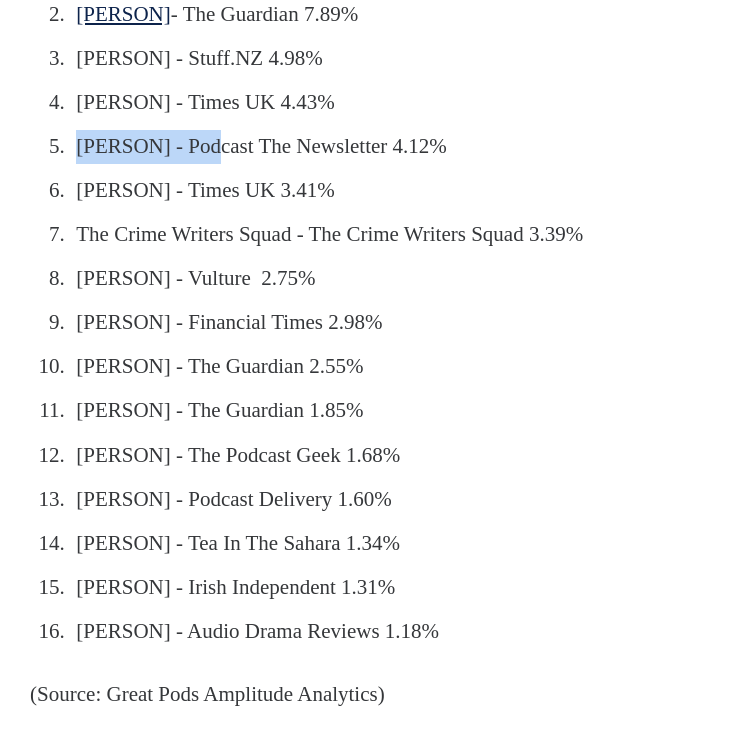 scroll, scrollTop: 1992, scrollLeft: 0, axis: vertical 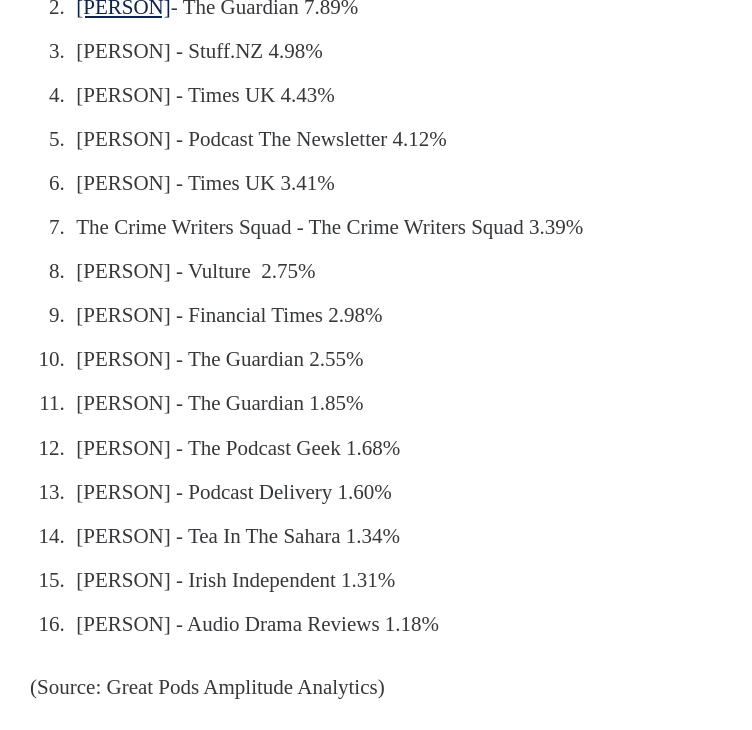 click on "[PERSON] - Vulture  2.75%" at bounding box center (380, 272) 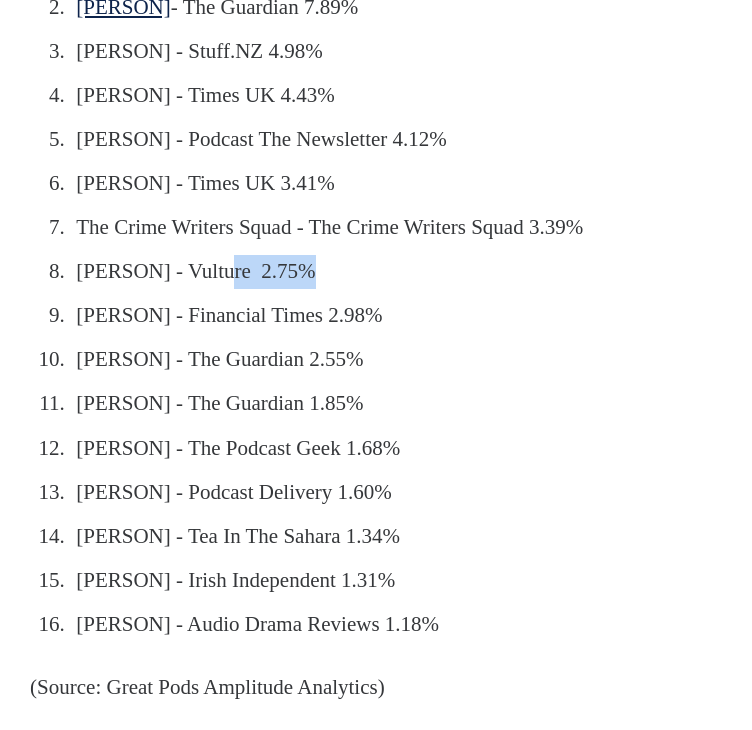 click on "[PERSON] - Vulture  2.75%" at bounding box center (380, 272) 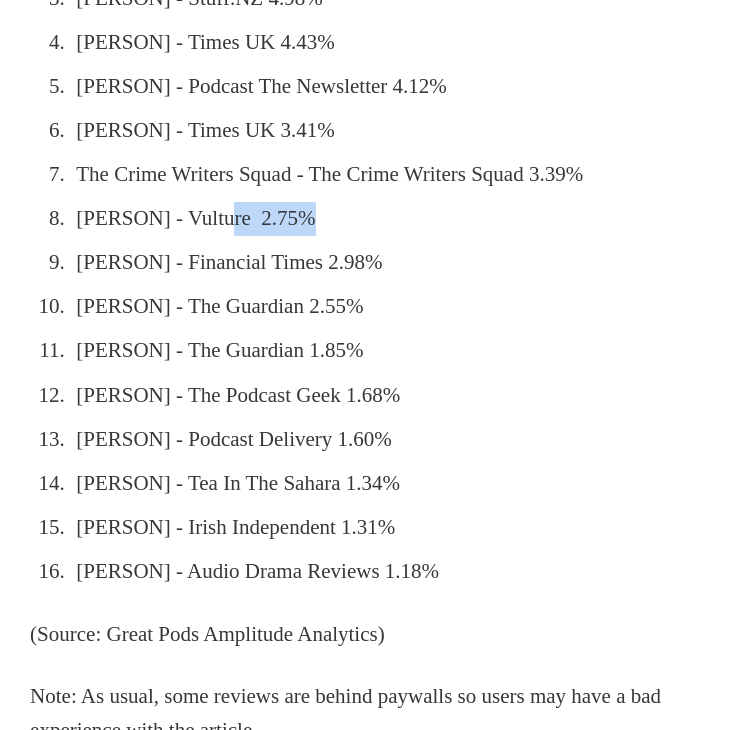scroll, scrollTop: 2053, scrollLeft: 0, axis: vertical 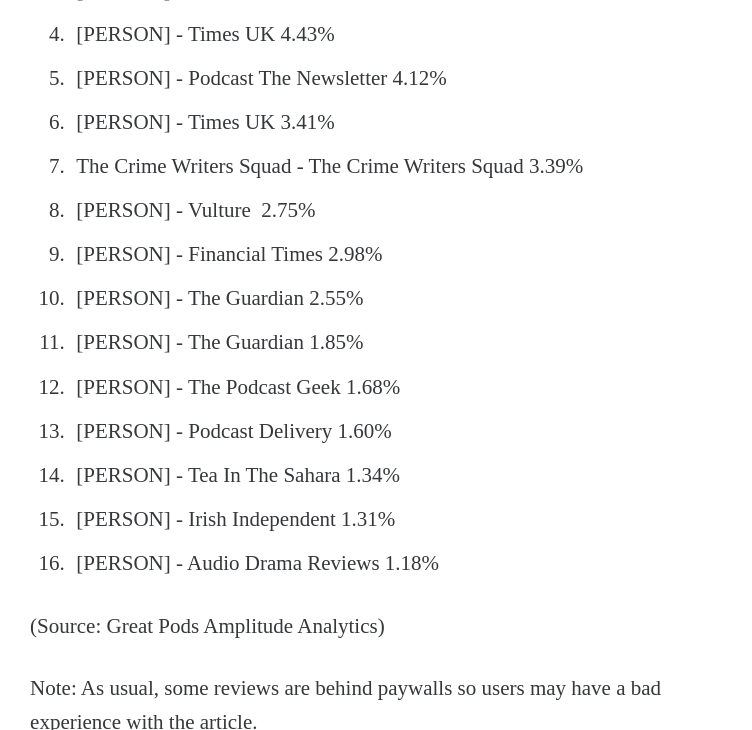 click on "[PERSON] - The Guardian 2.55%" at bounding box center (380, 299) 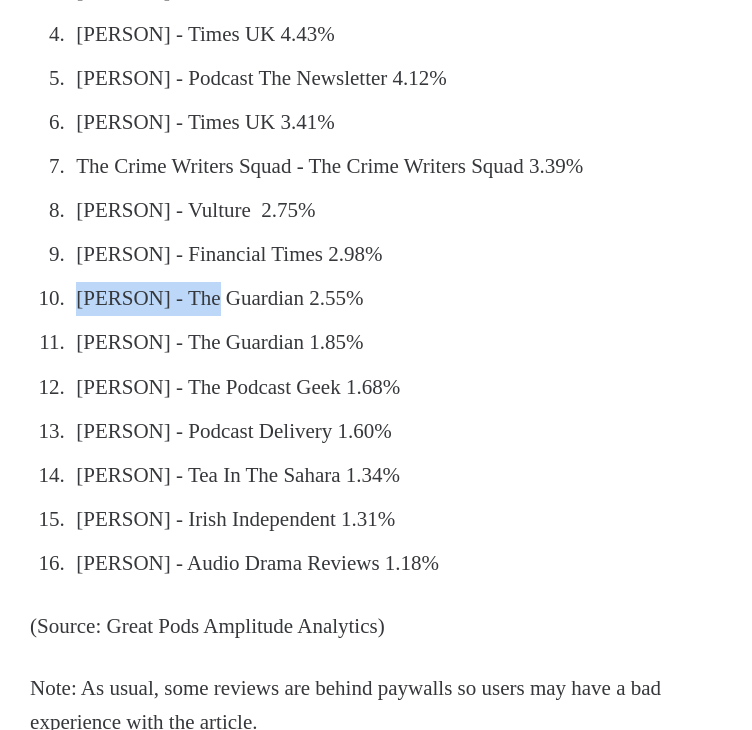 drag, startPoint x: 76, startPoint y: 401, endPoint x: 228, endPoint y: 400, distance: 152.0033 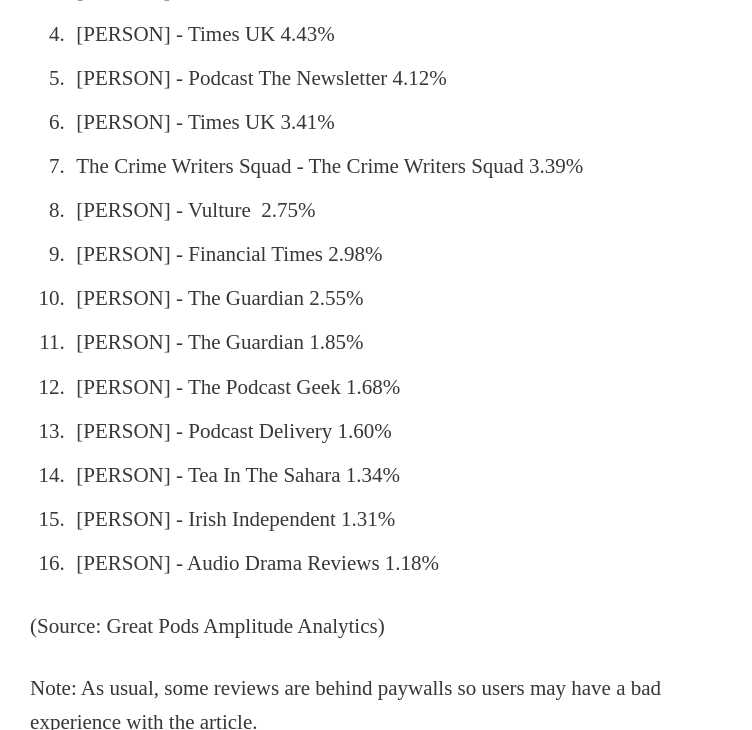 click on "[PERSON] - The Guardian 1.85%" at bounding box center [380, 343] 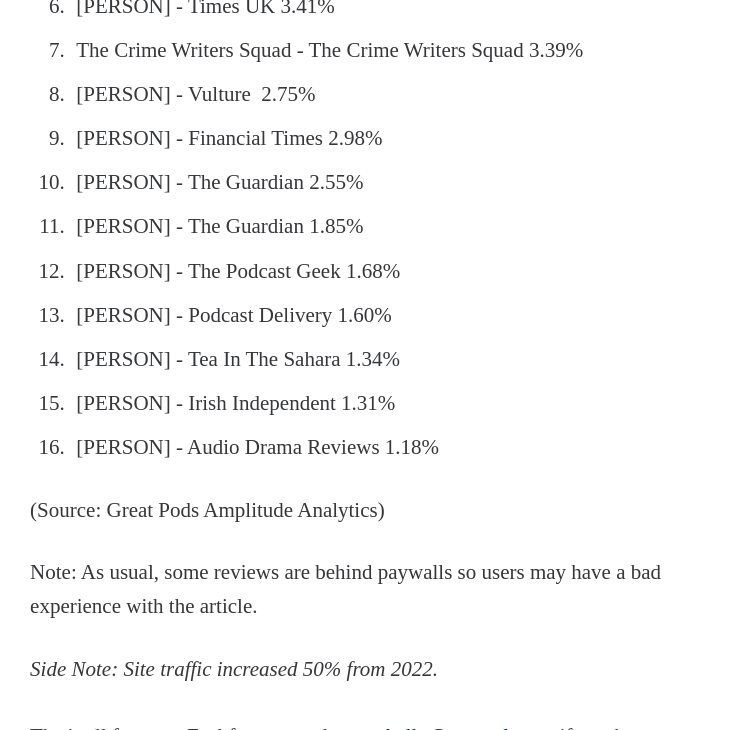scroll, scrollTop: 2172, scrollLeft: 0, axis: vertical 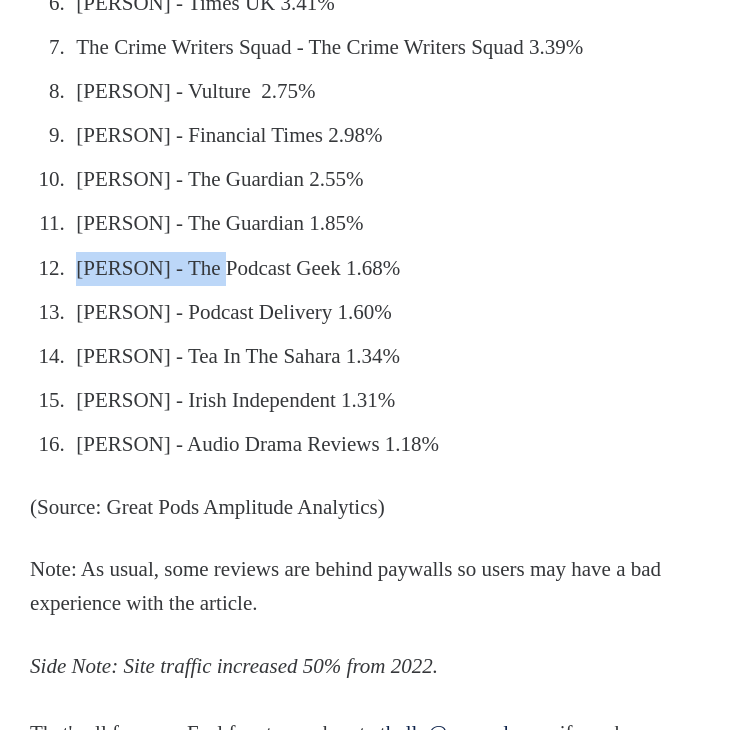drag, startPoint x: 81, startPoint y: 371, endPoint x: 227, endPoint y: 361, distance: 146.34207 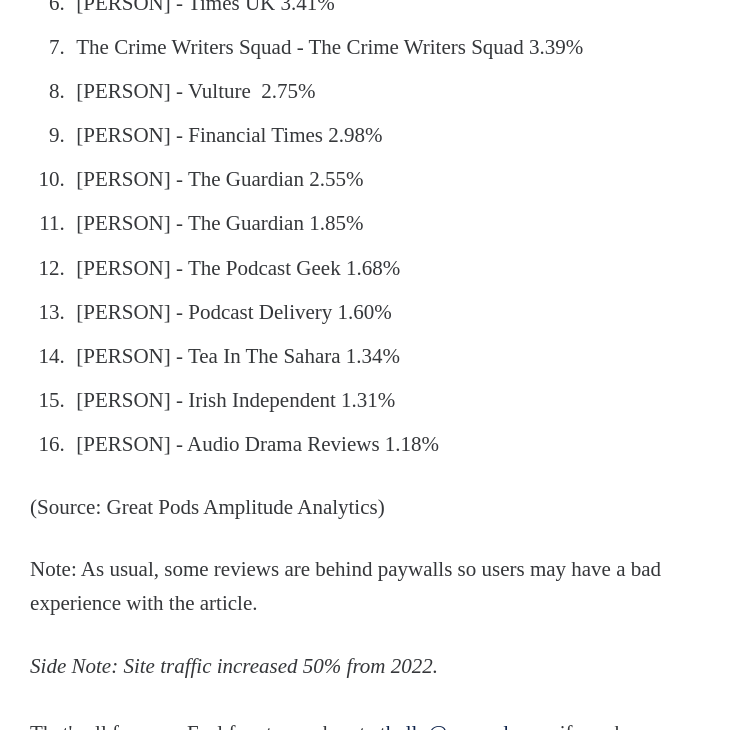 click on "[PERSON] - Irish Independent 1.31%" at bounding box center (380, 401) 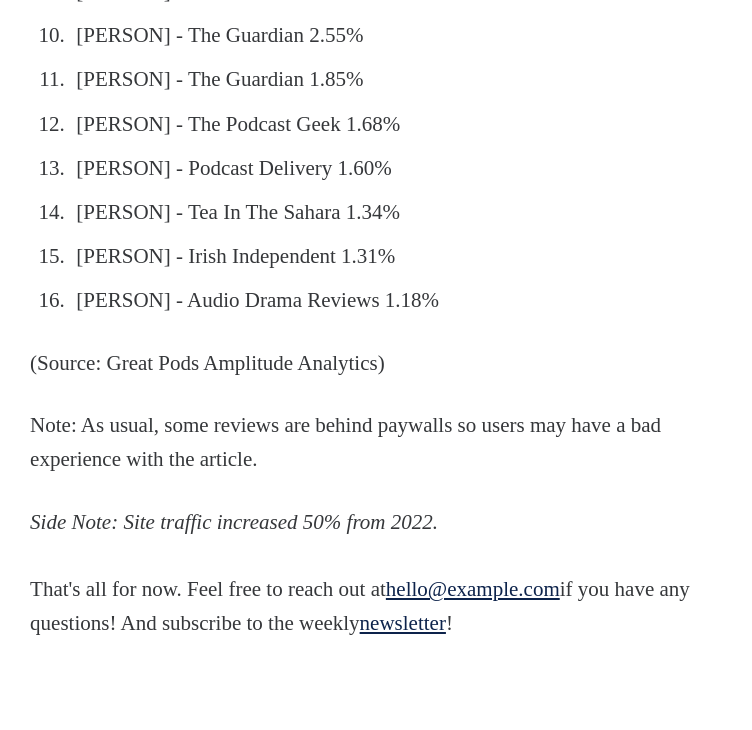scroll, scrollTop: 2312, scrollLeft: 0, axis: vertical 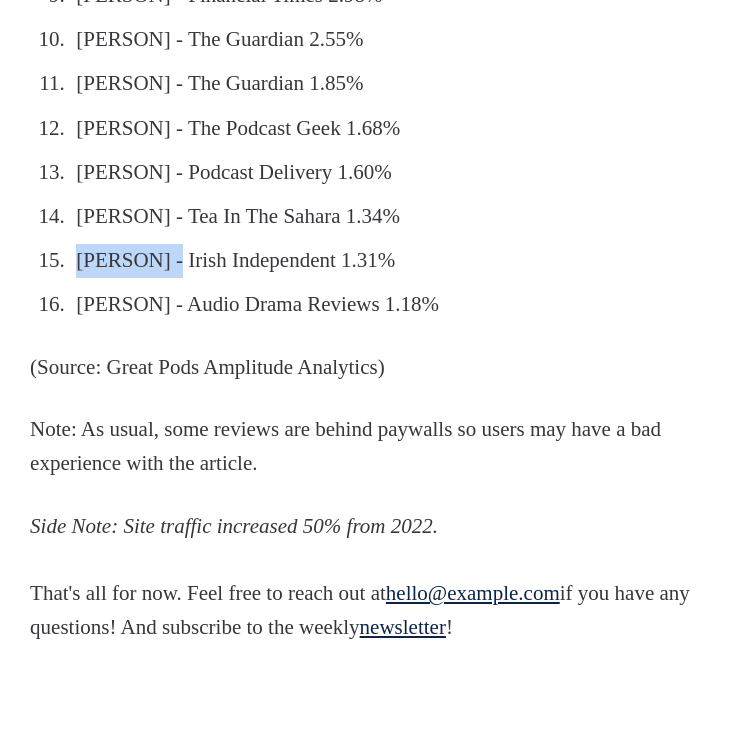 drag, startPoint x: 79, startPoint y: 360, endPoint x: 181, endPoint y: 348, distance: 102.70345 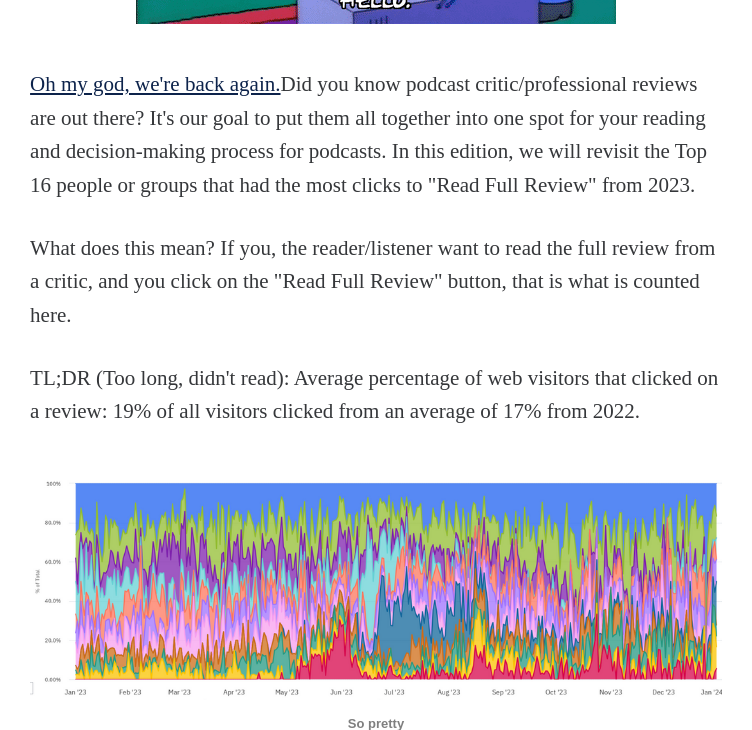 scroll, scrollTop: 977, scrollLeft: 0, axis: vertical 